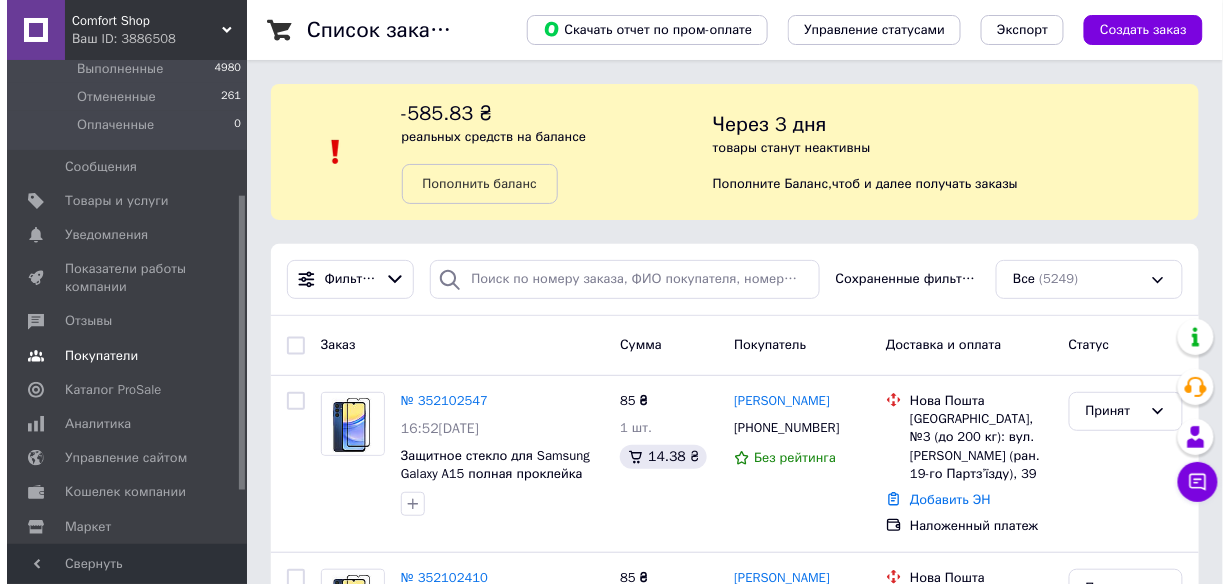 scroll, scrollTop: 240, scrollLeft: 0, axis: vertical 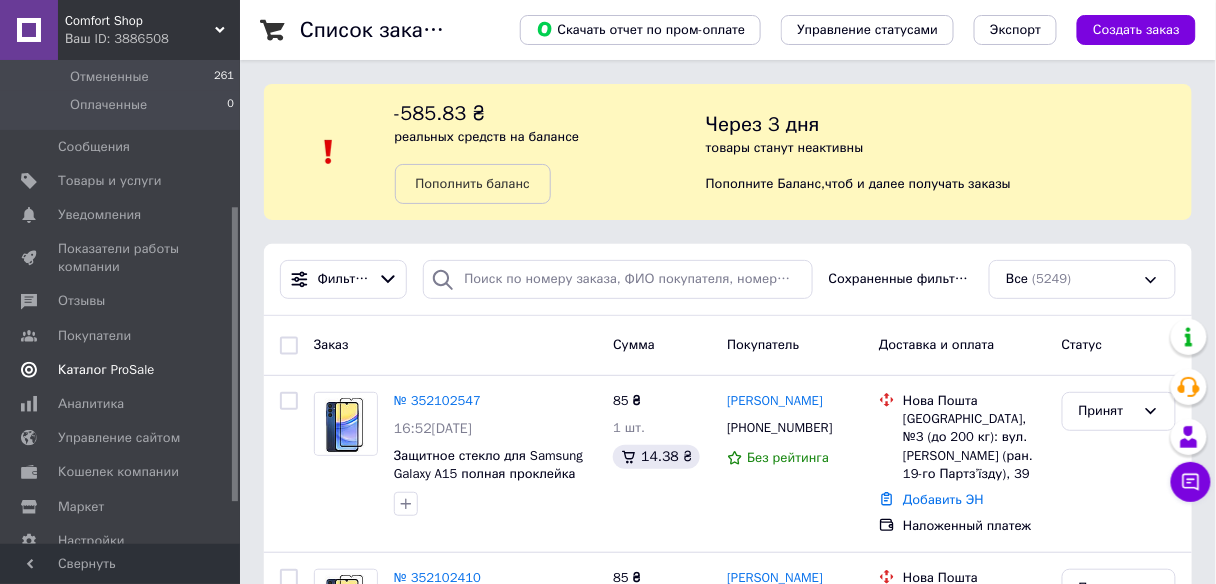 click on "Каталог ProSale" at bounding box center (106, 370) 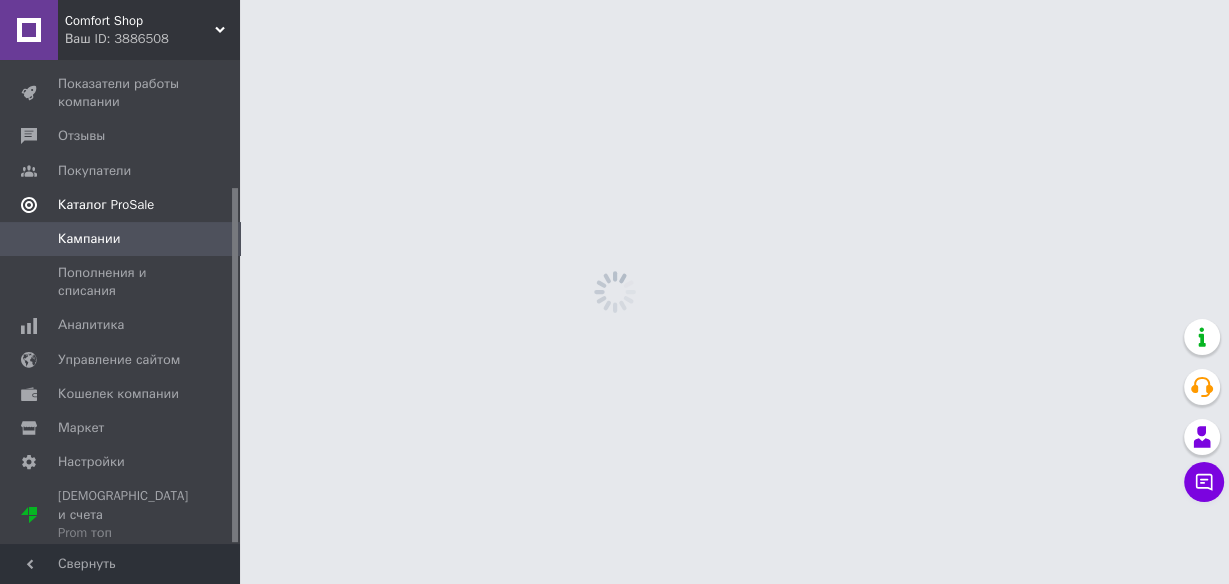 scroll, scrollTop: 174, scrollLeft: 0, axis: vertical 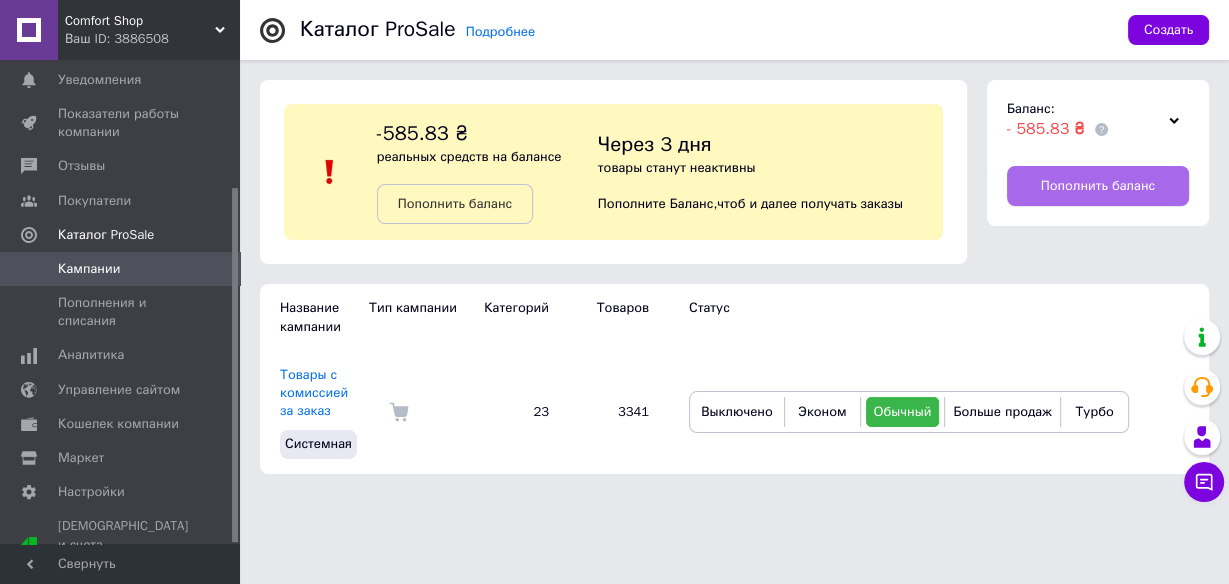 click on "Пополнить баланс" at bounding box center [1098, 186] 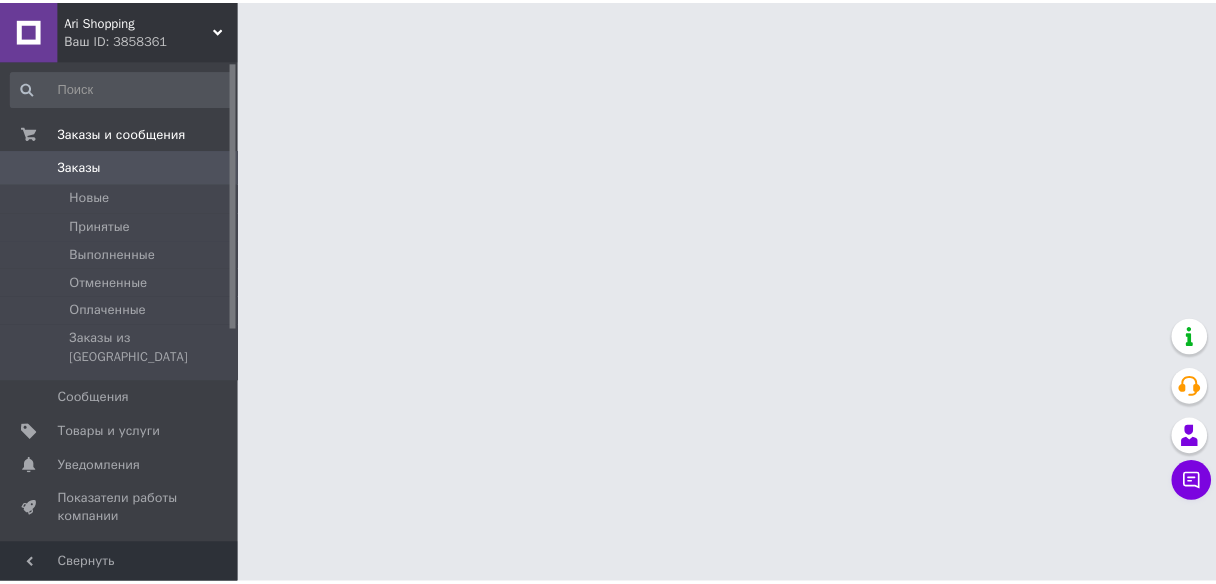 scroll, scrollTop: 0, scrollLeft: 0, axis: both 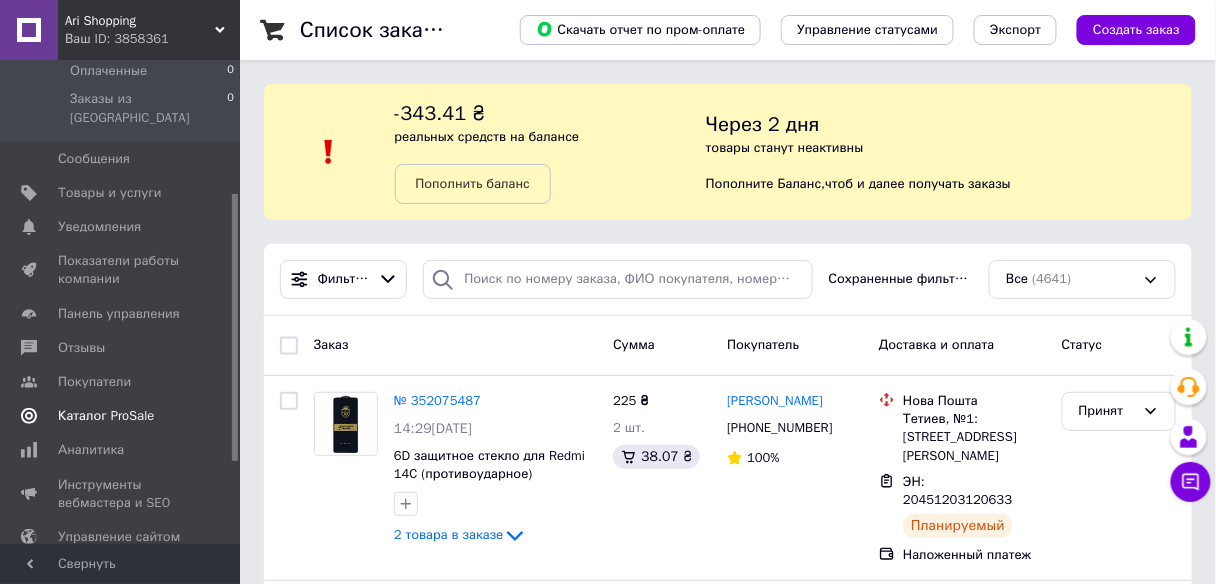click on "Каталог ProSale" at bounding box center (106, 416) 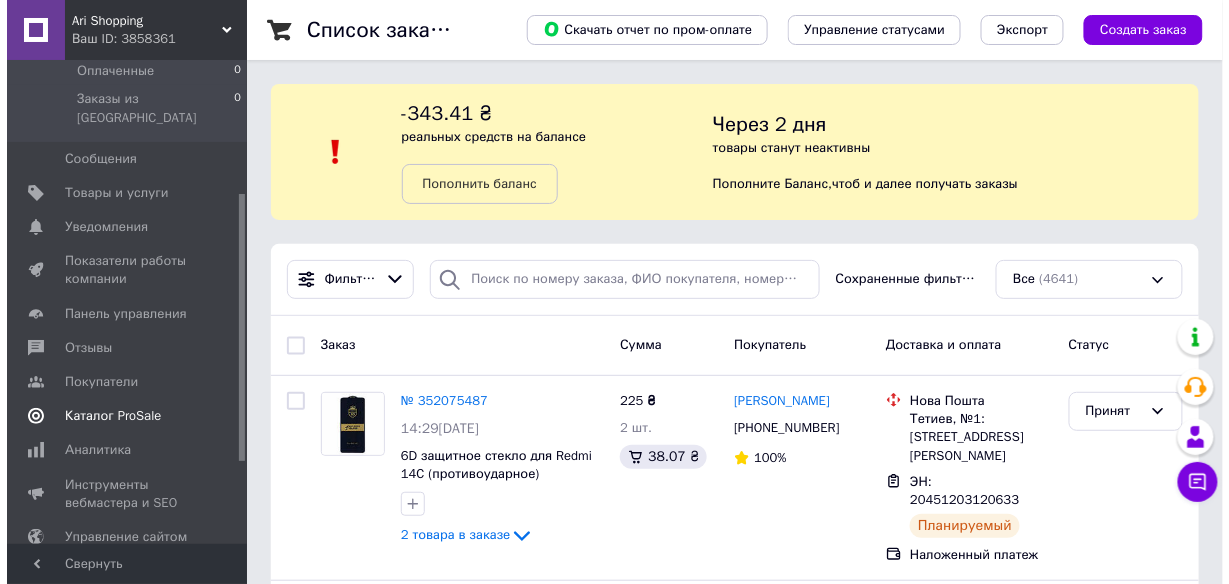 scroll, scrollTop: 226, scrollLeft: 0, axis: vertical 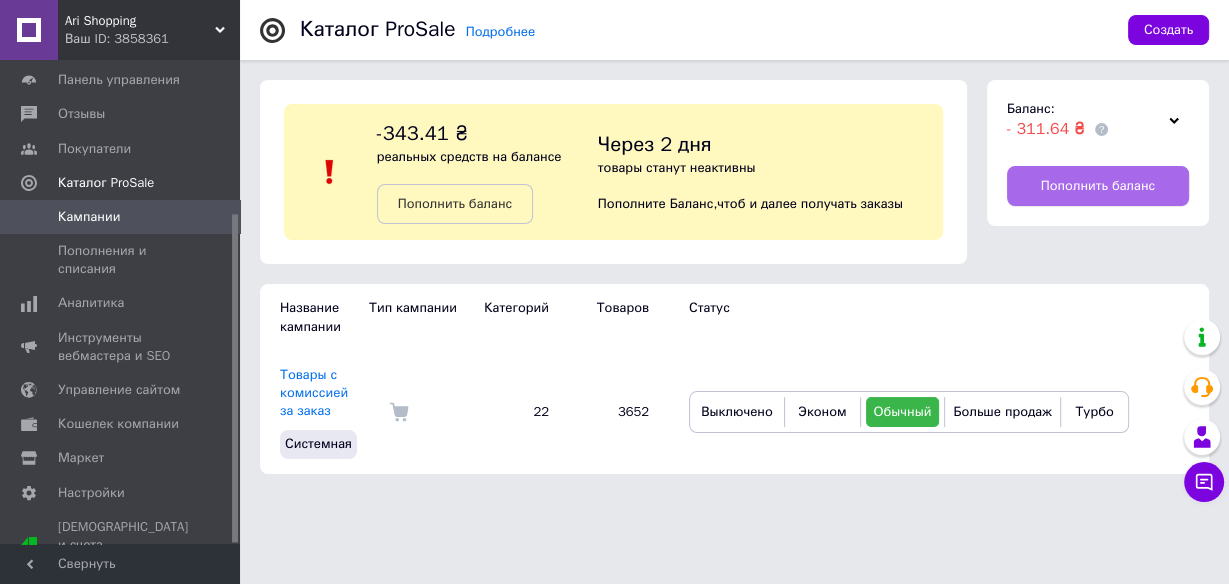 click on "Пополнить баланс" at bounding box center [1098, 186] 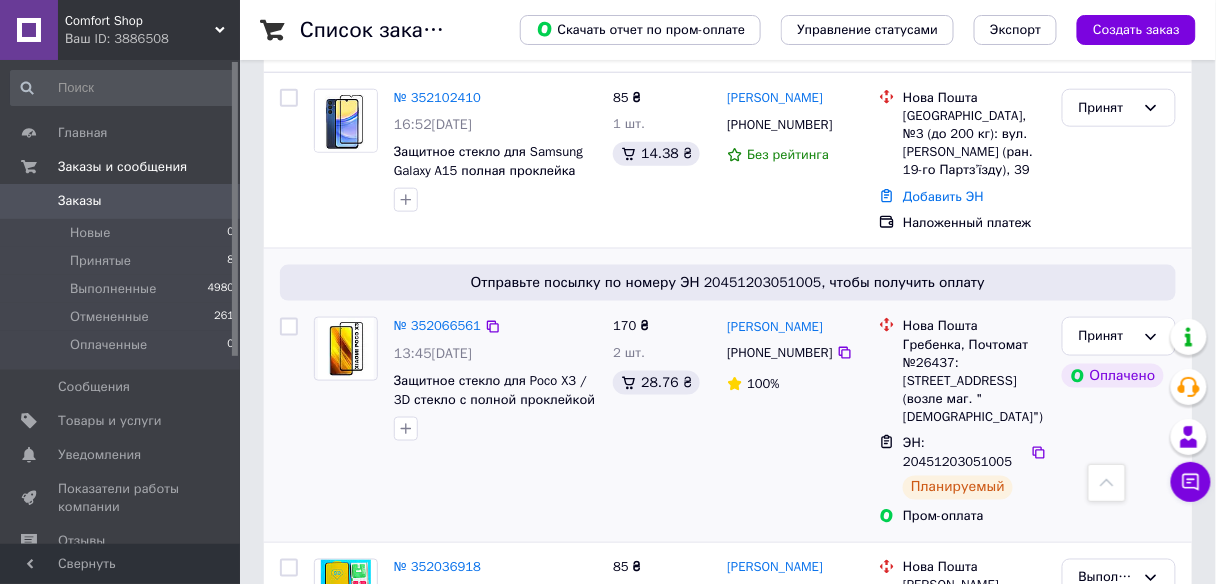 scroll, scrollTop: 0, scrollLeft: 0, axis: both 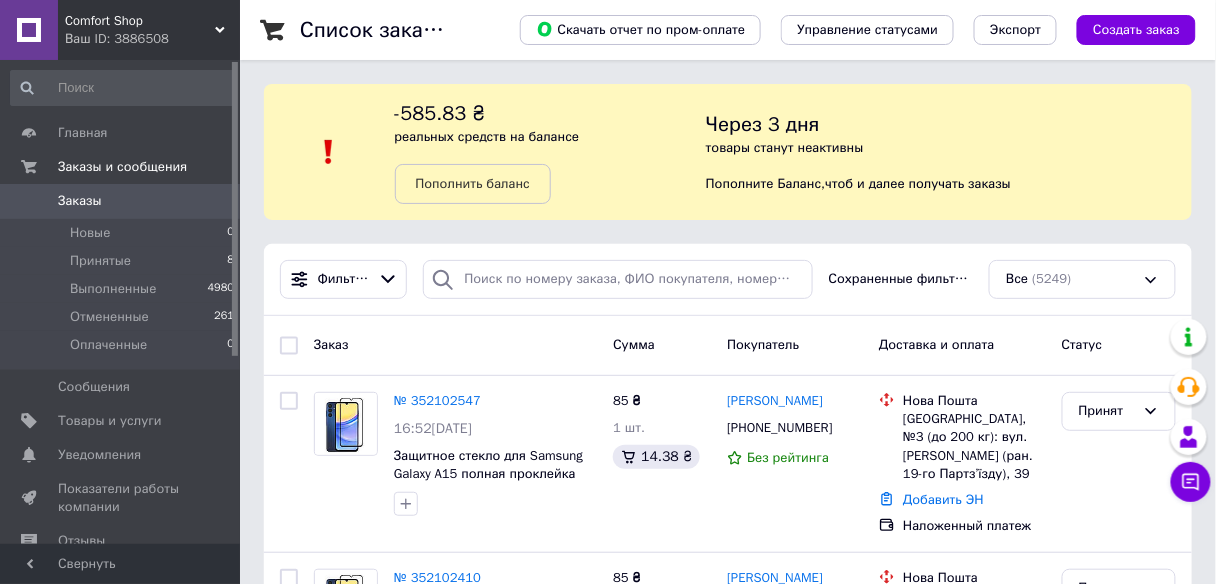 click 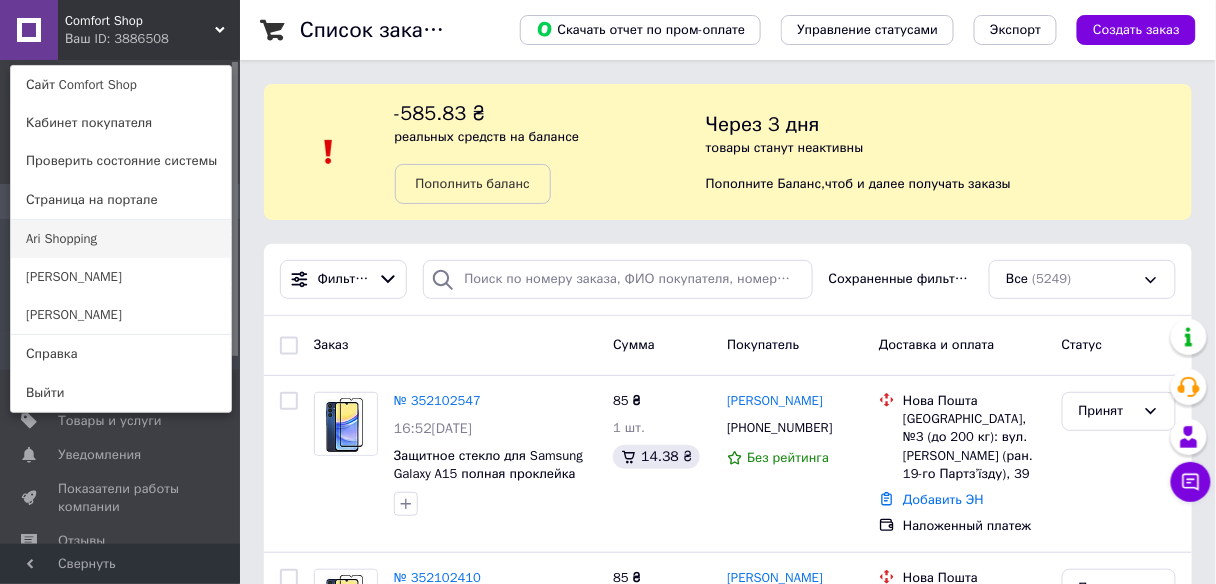 click on "Ari Shopping" at bounding box center (121, 239) 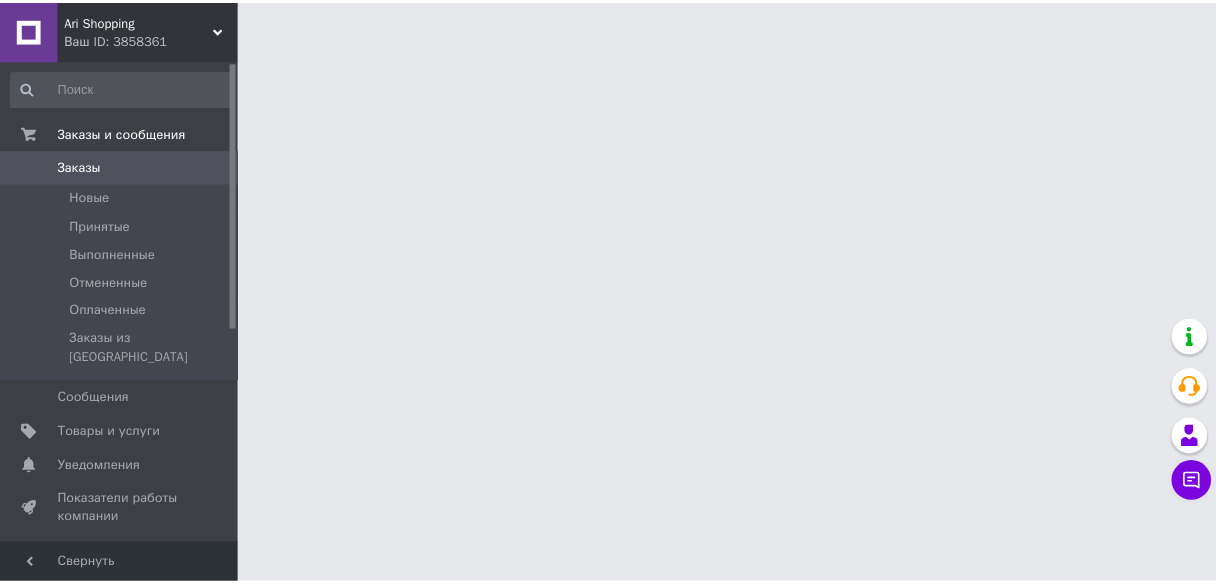 scroll, scrollTop: 0, scrollLeft: 0, axis: both 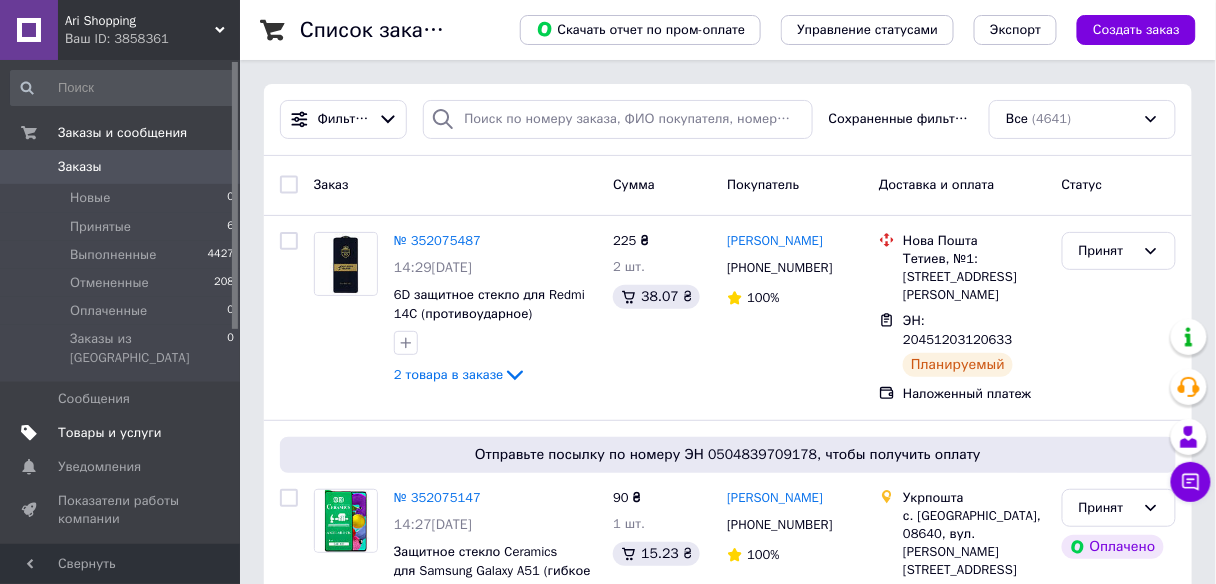 click on "Товары и услуги" at bounding box center (110, 433) 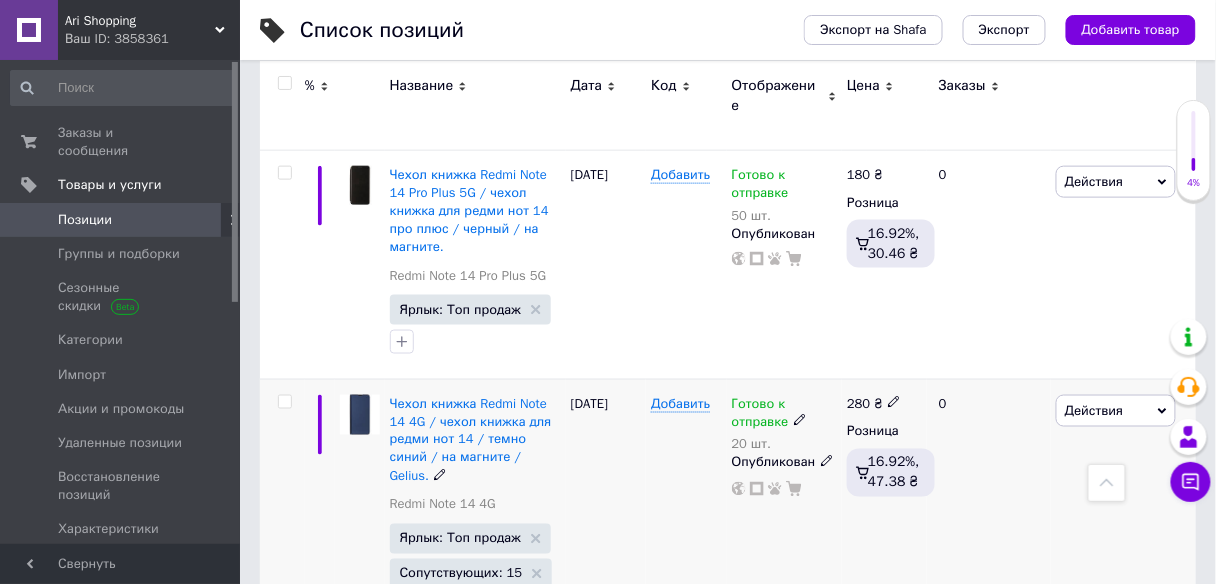 scroll, scrollTop: 240, scrollLeft: 0, axis: vertical 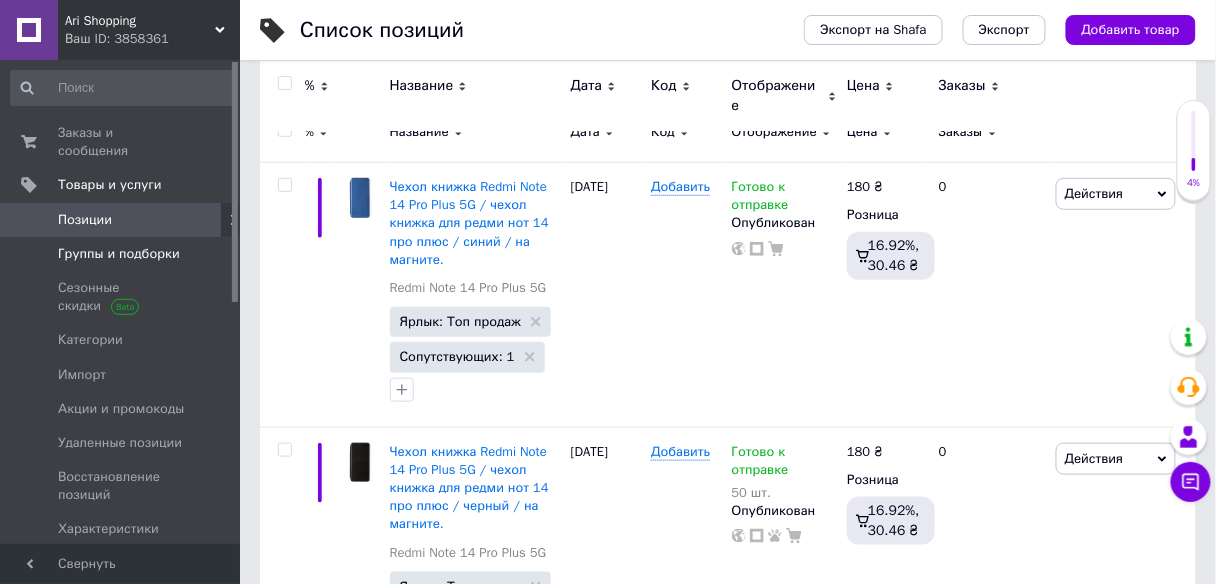 click on "Группы и подборки" at bounding box center (119, 254) 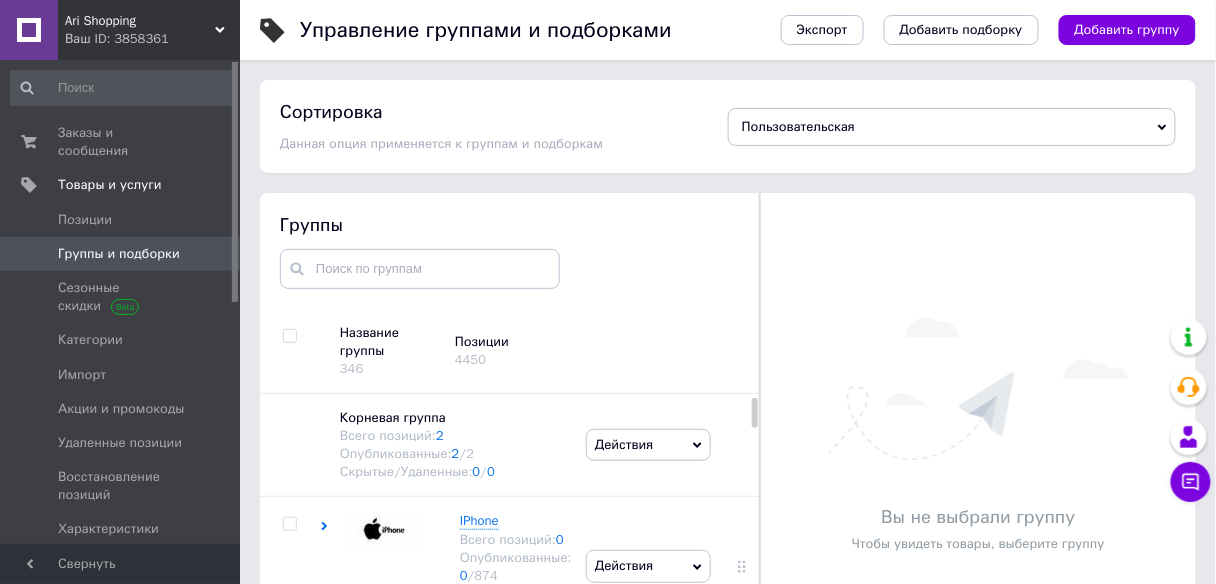 scroll, scrollTop: 76, scrollLeft: 0, axis: vertical 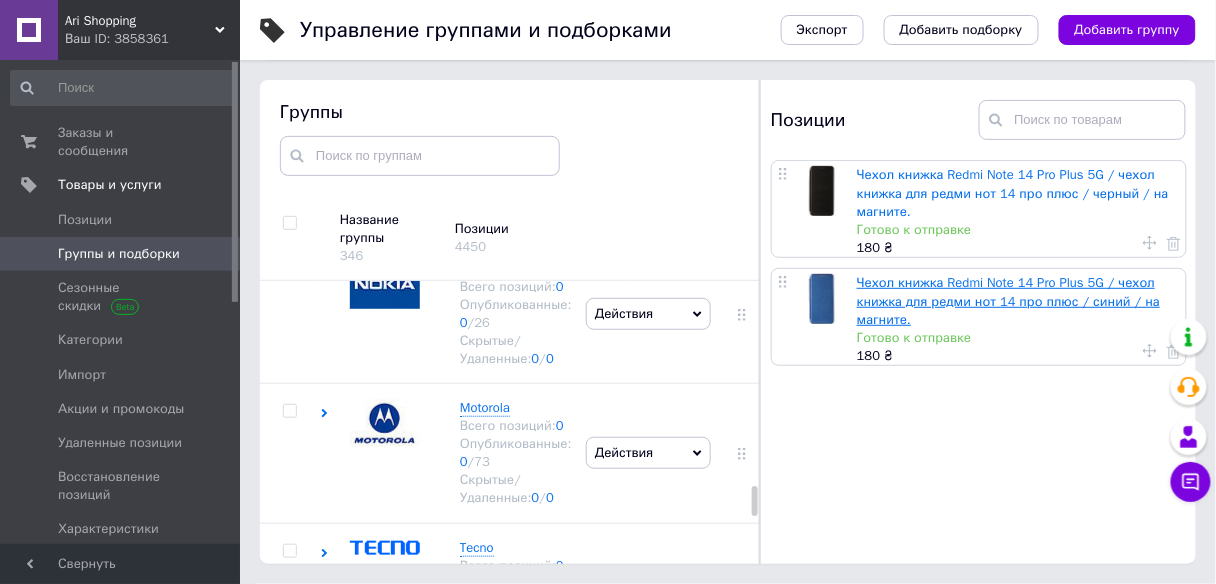 click on "Чехол книжка Redmi Note 14 Pro Plus 5G / чехол книжка для редми нот 14 про плюс / синий / на магните." at bounding box center (1008, 300) 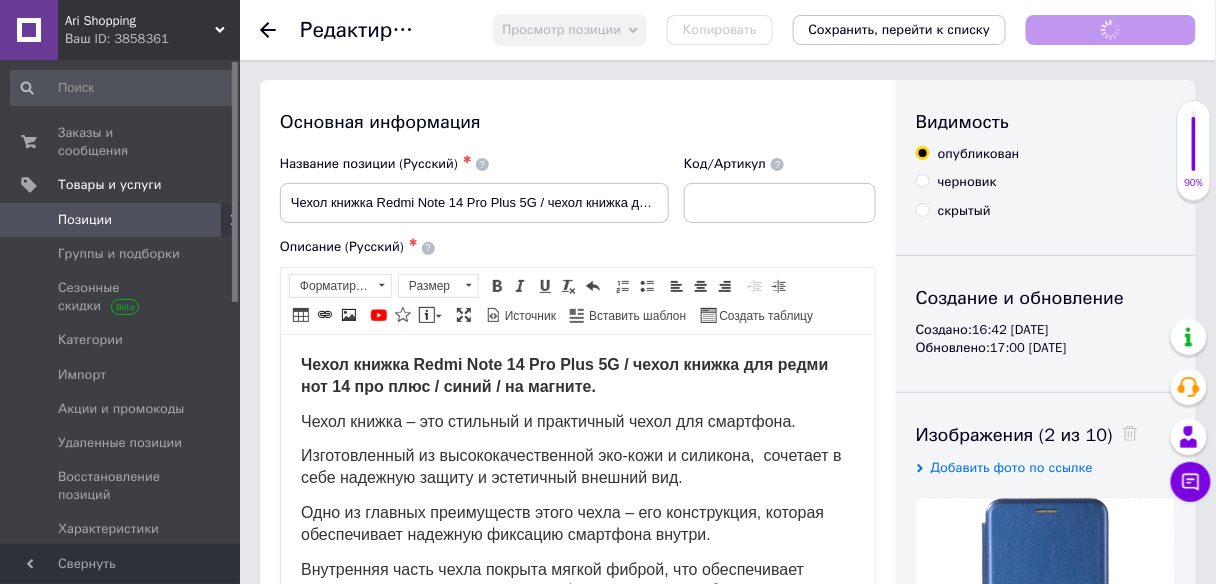 scroll, scrollTop: 0, scrollLeft: 0, axis: both 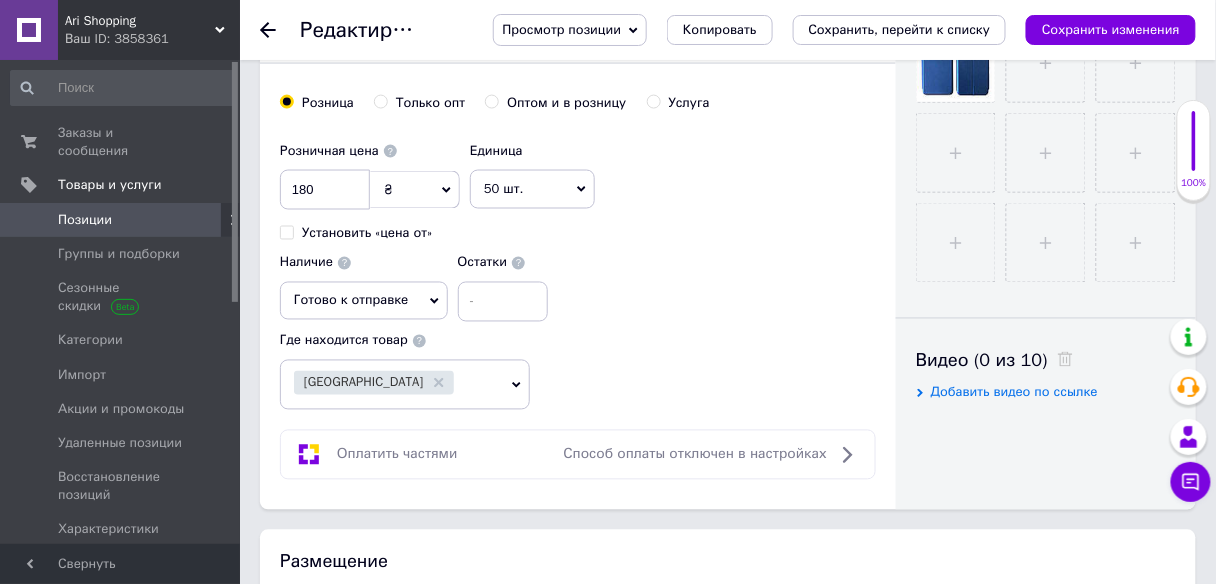 drag, startPoint x: 296, startPoint y: -383, endPoint x: 748, endPoint y: 562, distance: 1047.5347 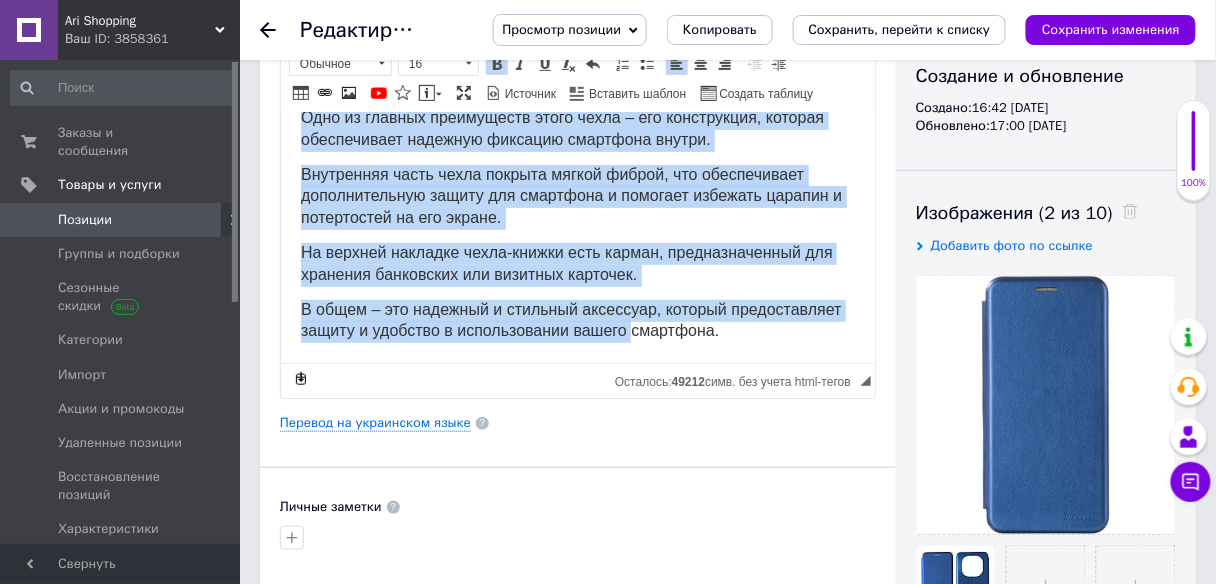 scroll, scrollTop: 24, scrollLeft: 0, axis: vertical 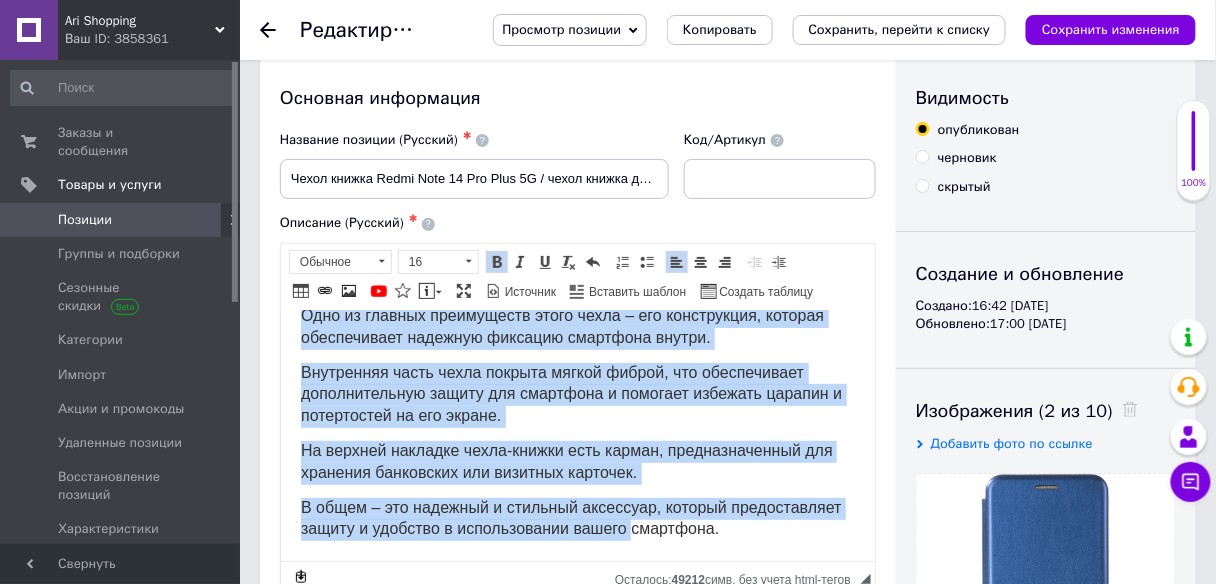 click on "На верхней накладке чехла-книжки есть карман, предназначенный для хранения банковских или визитных карточек." at bounding box center [566, 460] 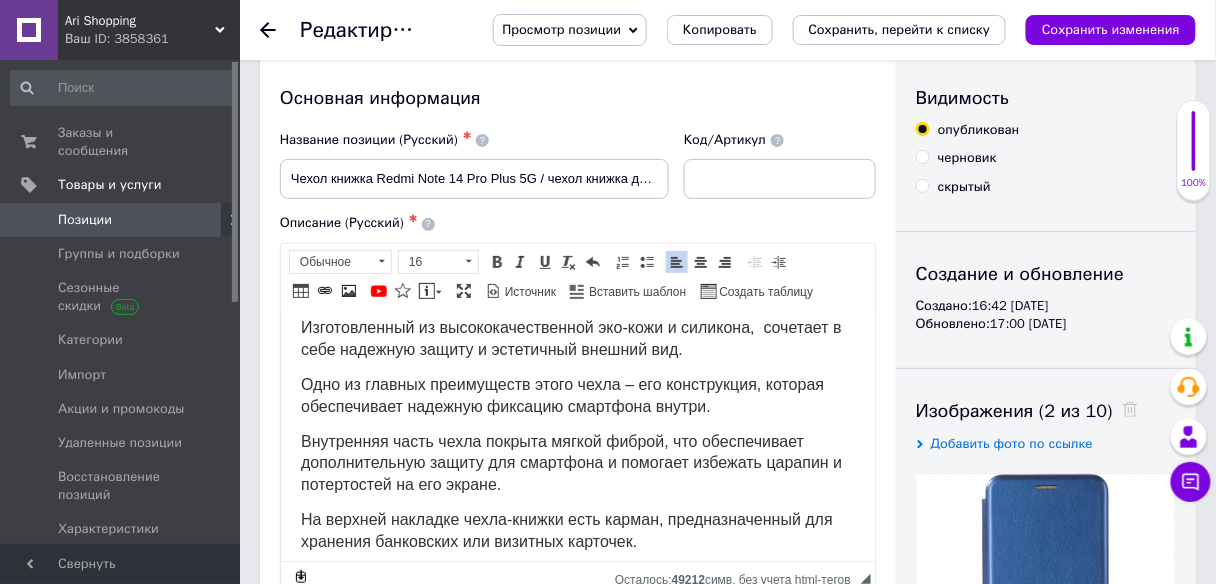 scroll, scrollTop: 0, scrollLeft: 0, axis: both 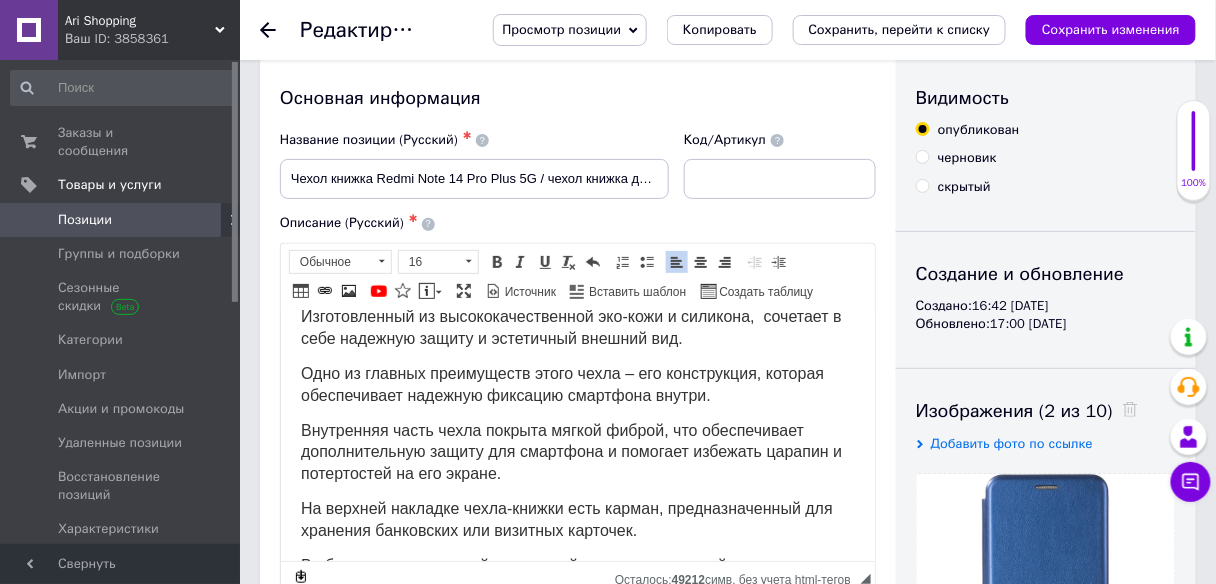 drag, startPoint x: 302, startPoint y: 334, endPoint x: 800, endPoint y: 542, distance: 539.6925 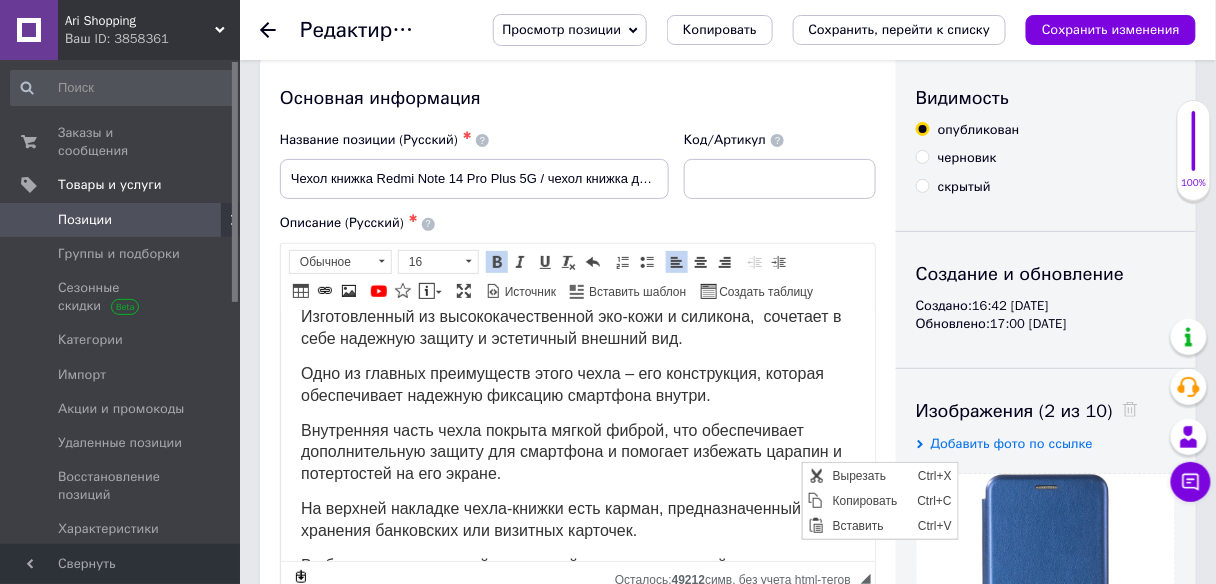 scroll, scrollTop: 0, scrollLeft: 0, axis: both 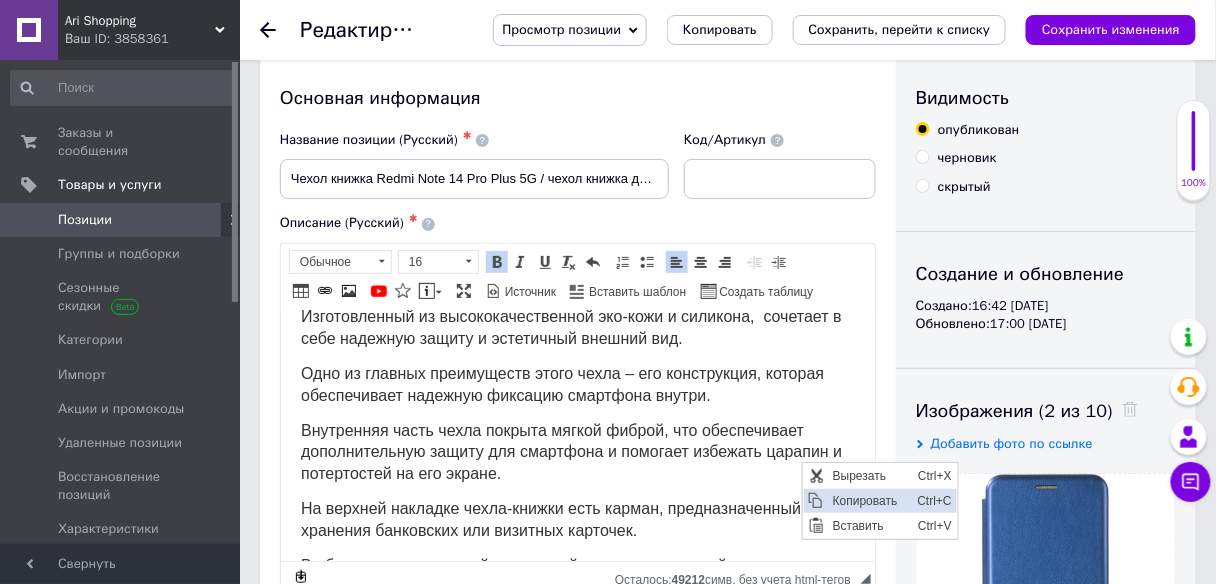 click on "Копировать" at bounding box center [869, 501] 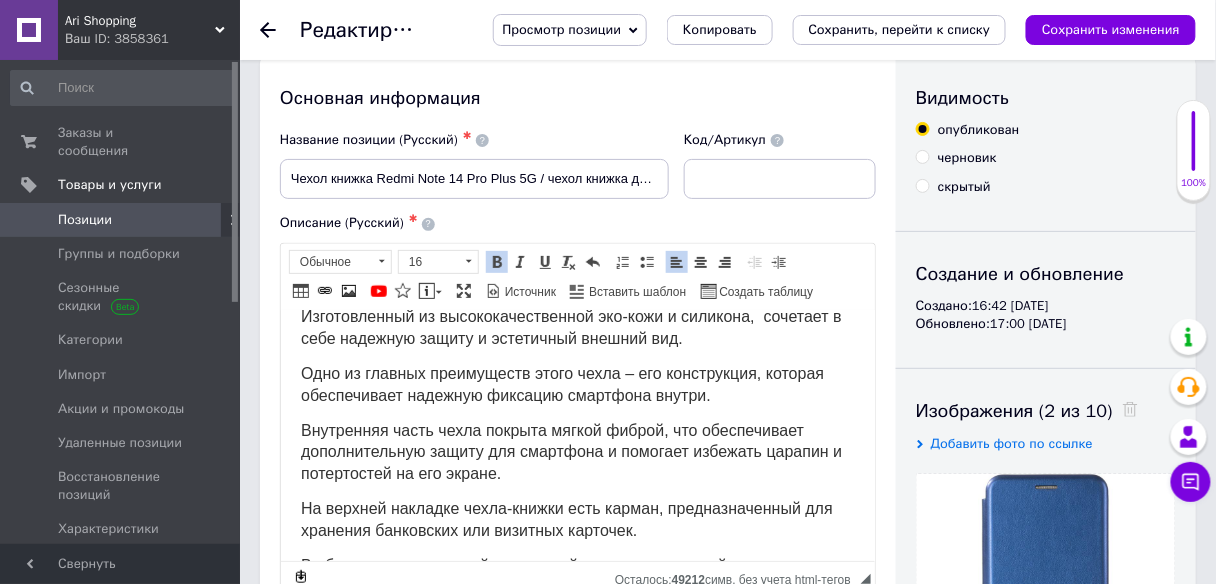 click 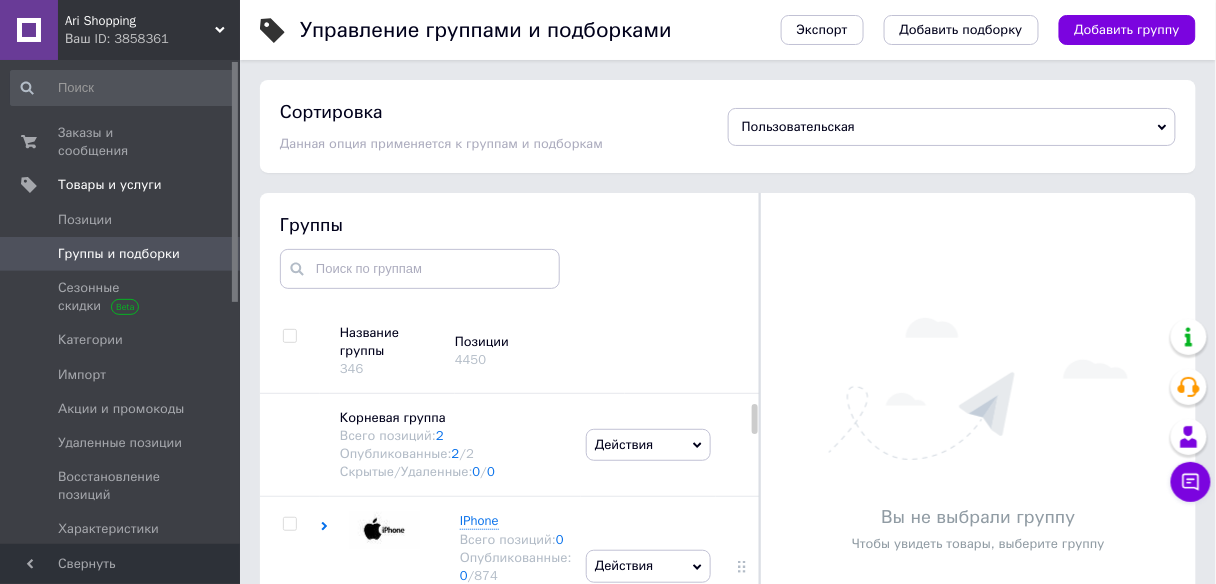 scroll, scrollTop: 113, scrollLeft: 0, axis: vertical 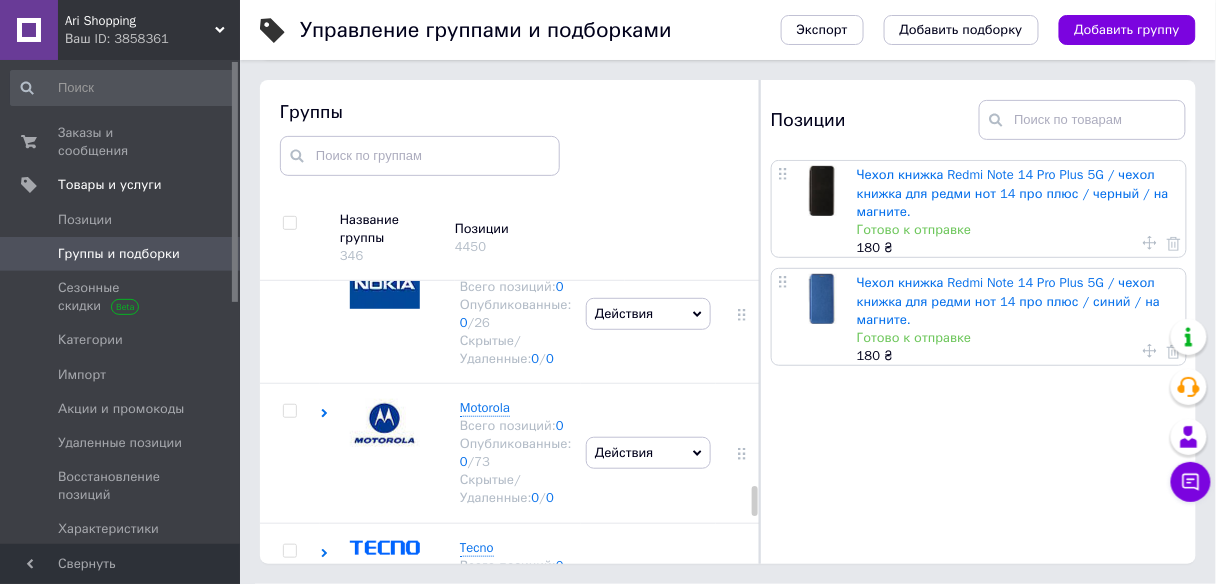 click 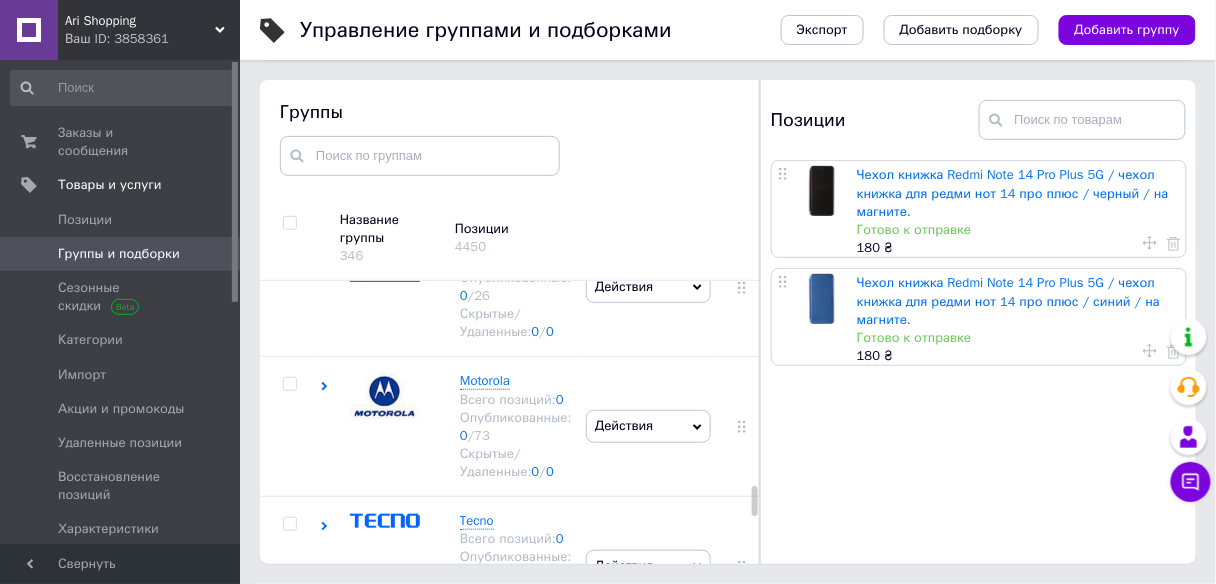 scroll, scrollTop: 12096, scrollLeft: 0, axis: vertical 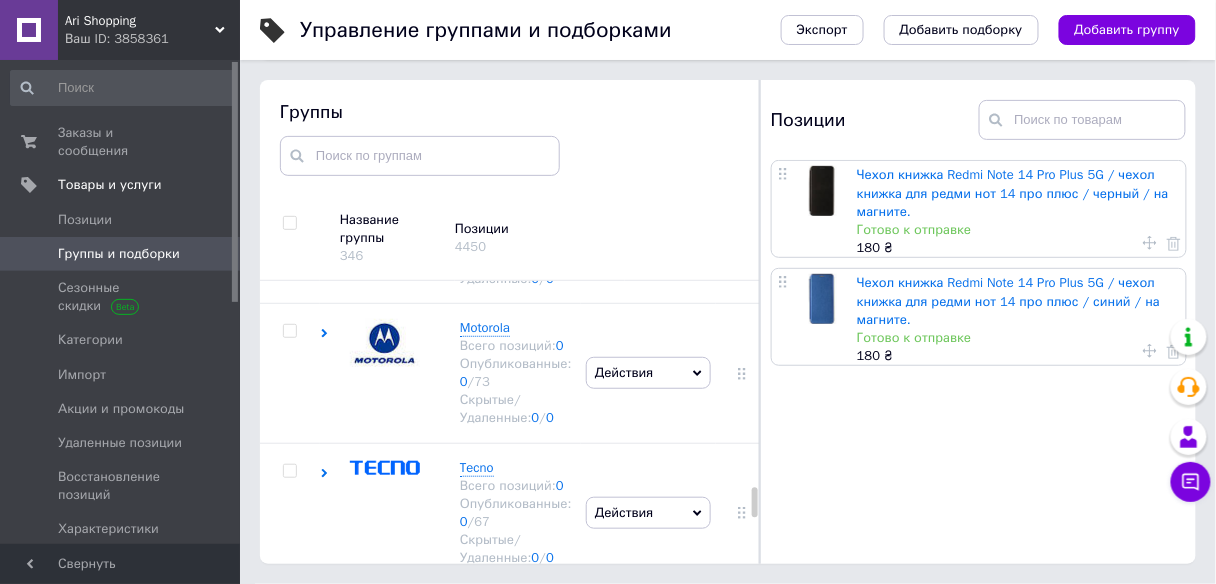 click on "Добавить товар" at bounding box center (648, -313) 